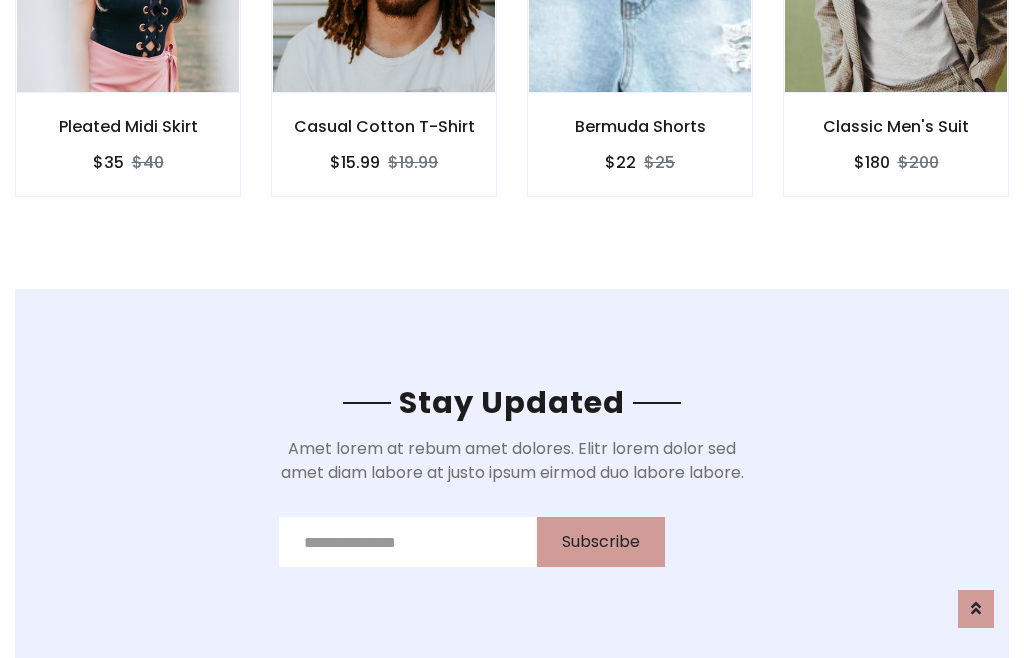 scroll, scrollTop: 3012, scrollLeft: 0, axis: vertical 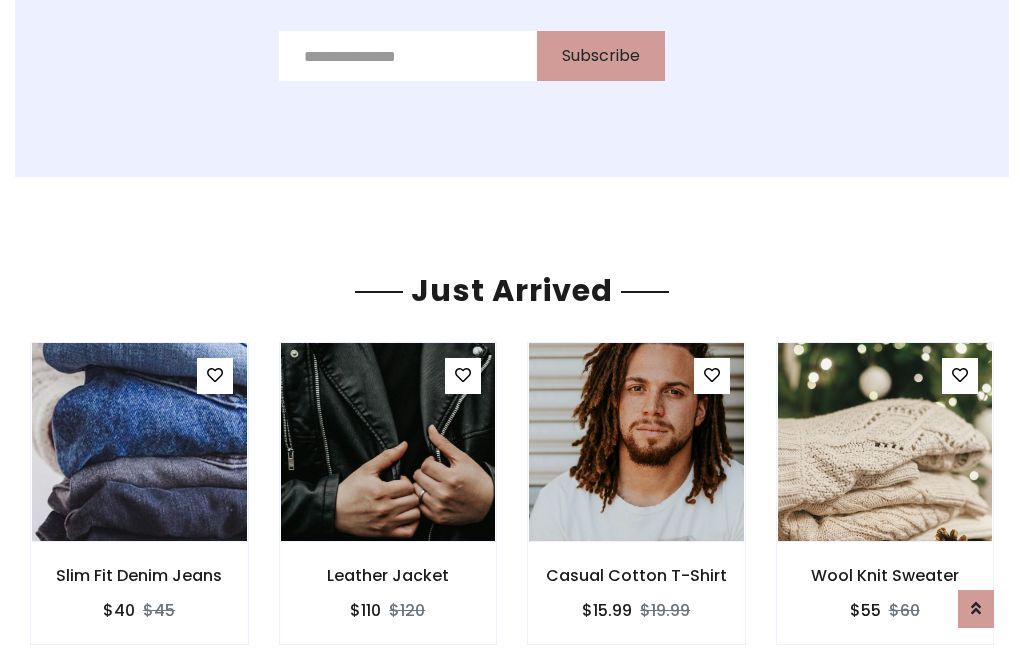 click on "Bermuda Shorts
$22
$25" at bounding box center (640, -428) 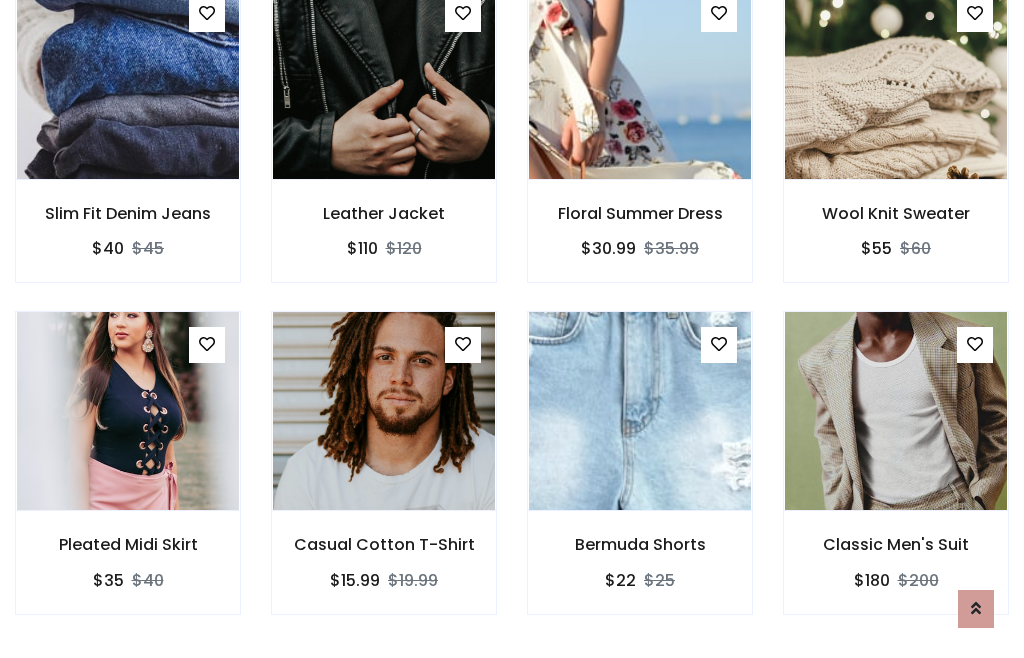 click on "Bermuda Shorts
$22
$25" at bounding box center (640, 476) 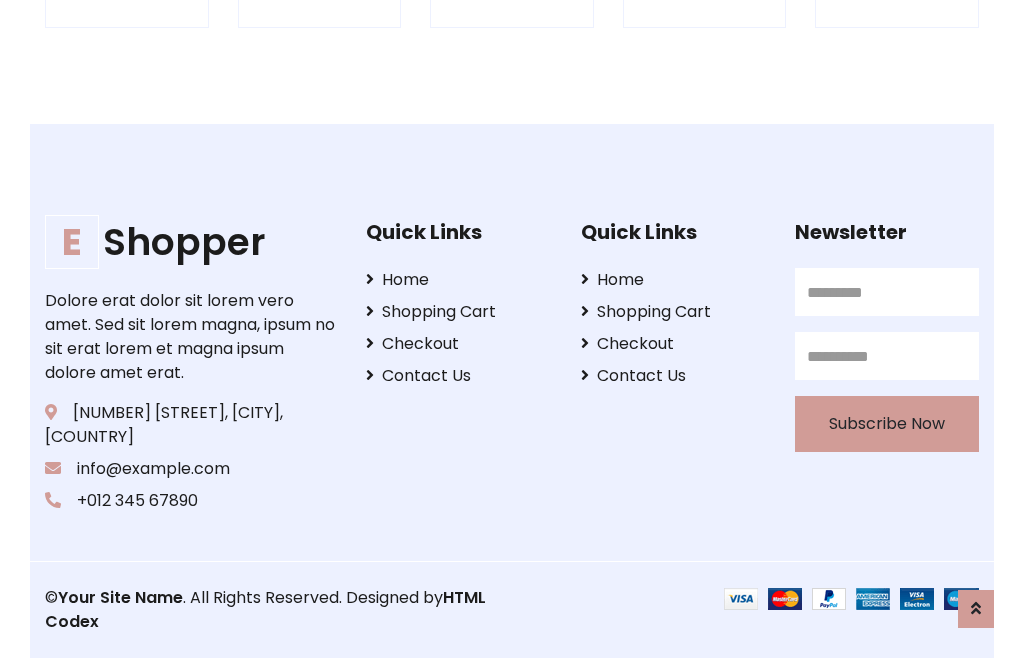 scroll, scrollTop: 3807, scrollLeft: 0, axis: vertical 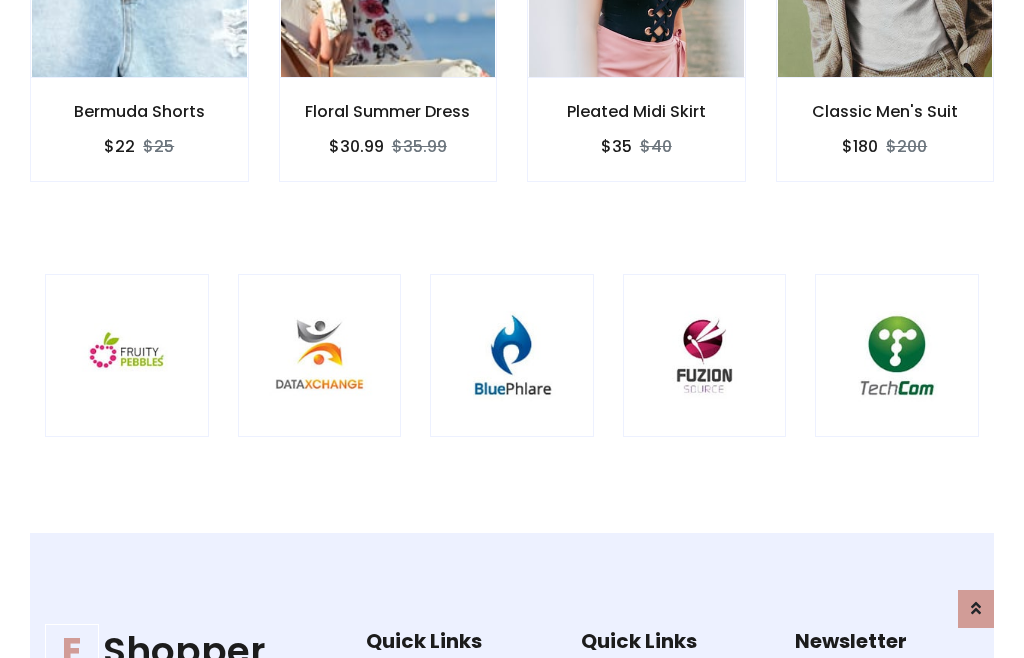 click at bounding box center (512, 356) 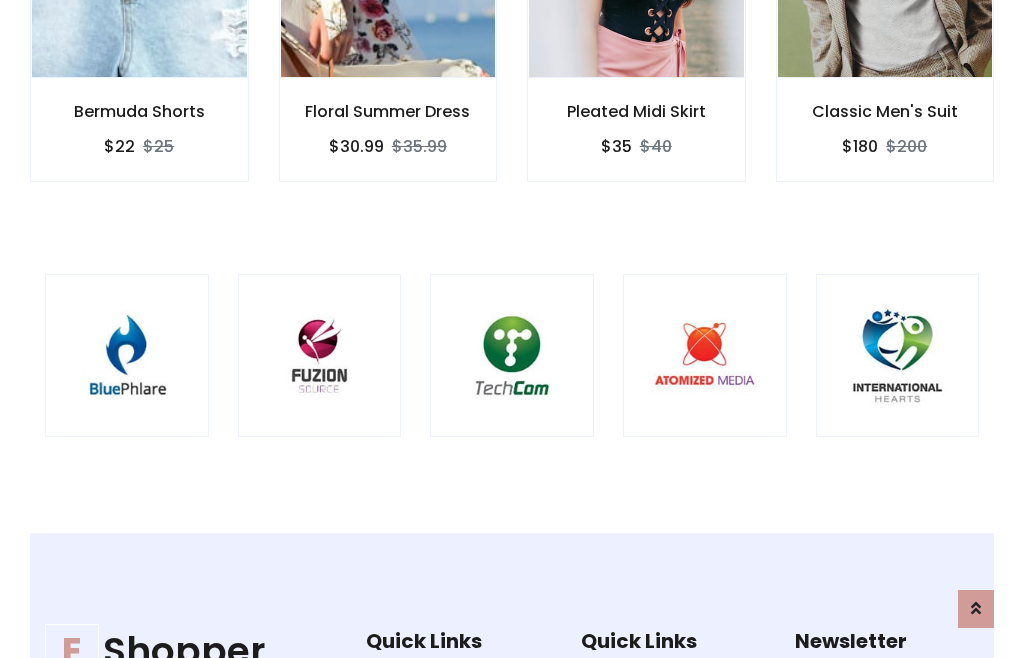 click at bounding box center [512, 356] 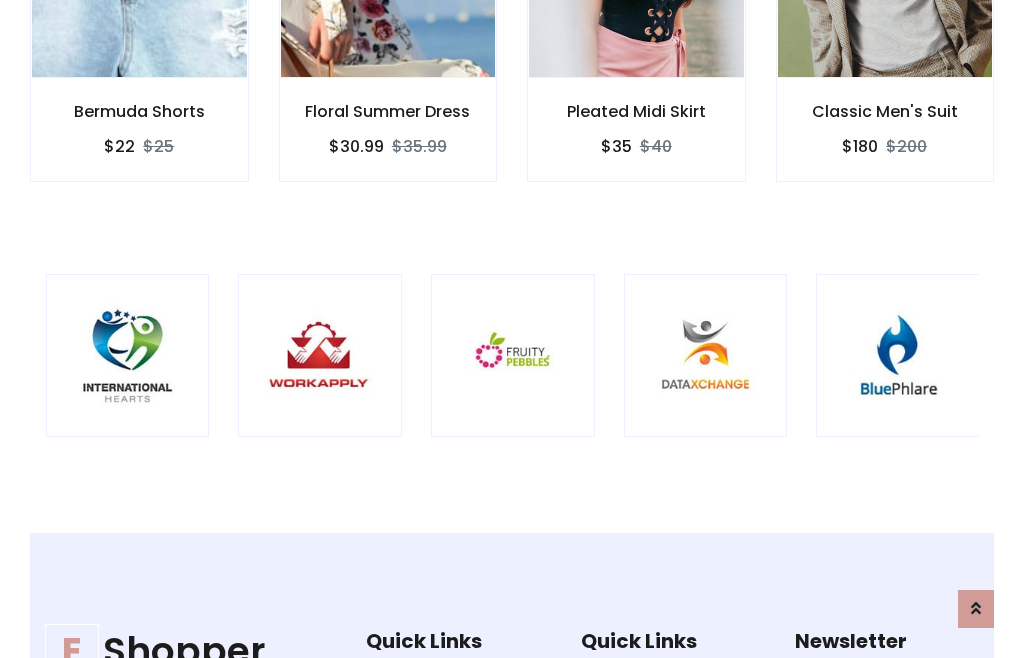 click at bounding box center (513, 356) 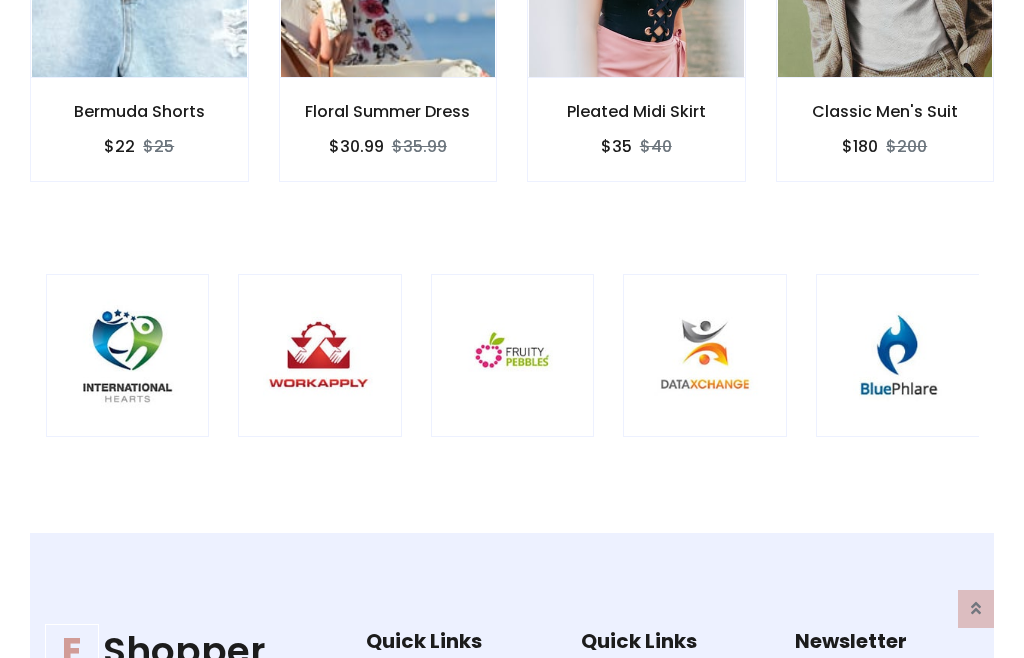 scroll, scrollTop: 0, scrollLeft: 0, axis: both 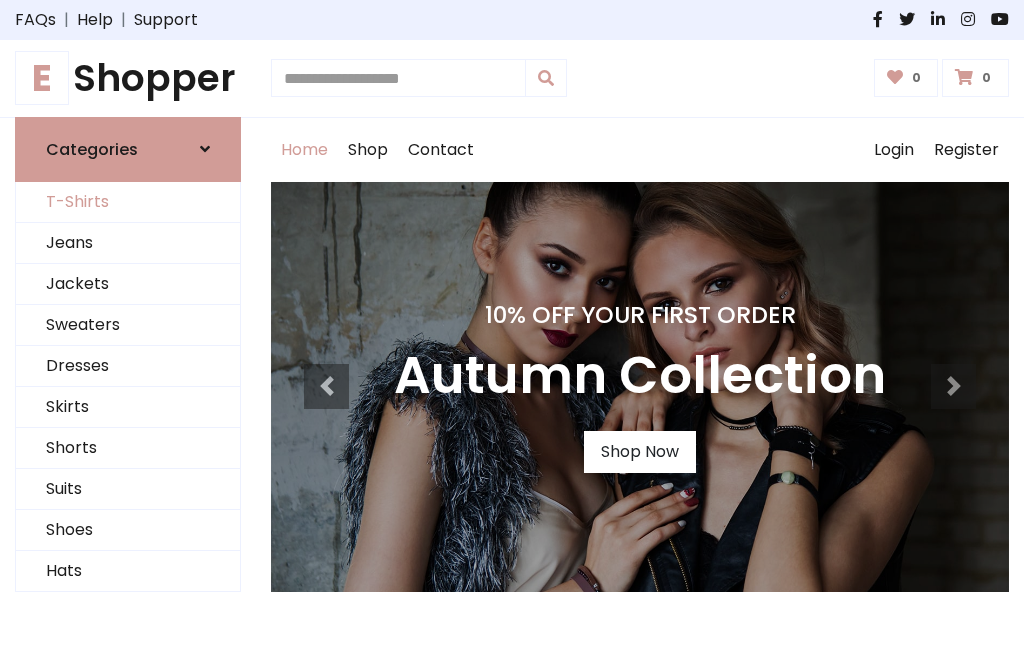 click on "T-Shirts" at bounding box center (128, 202) 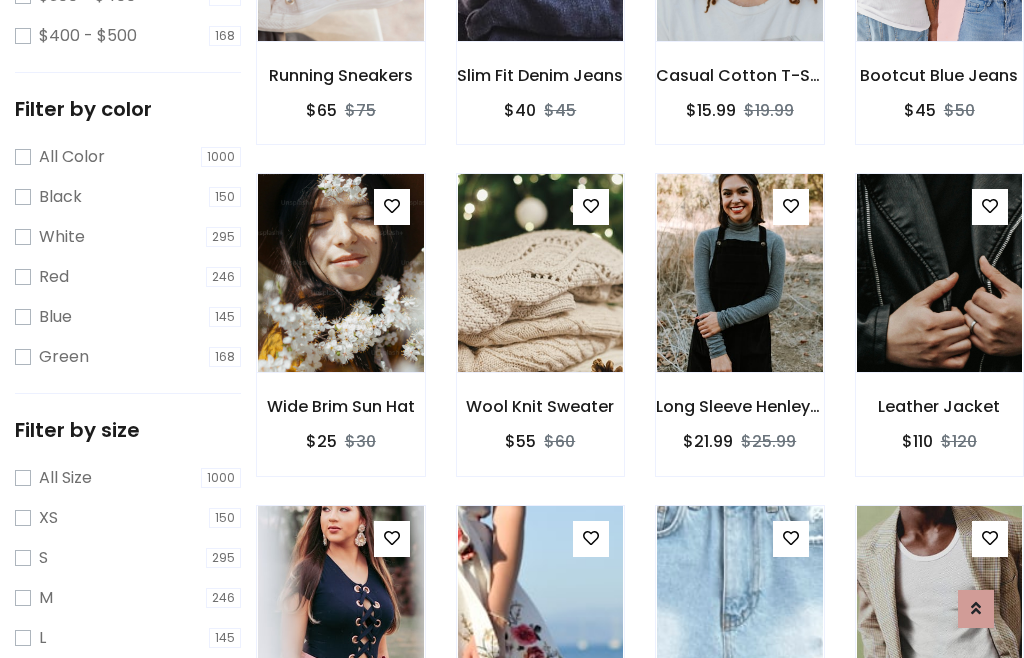 scroll, scrollTop: 185, scrollLeft: 0, axis: vertical 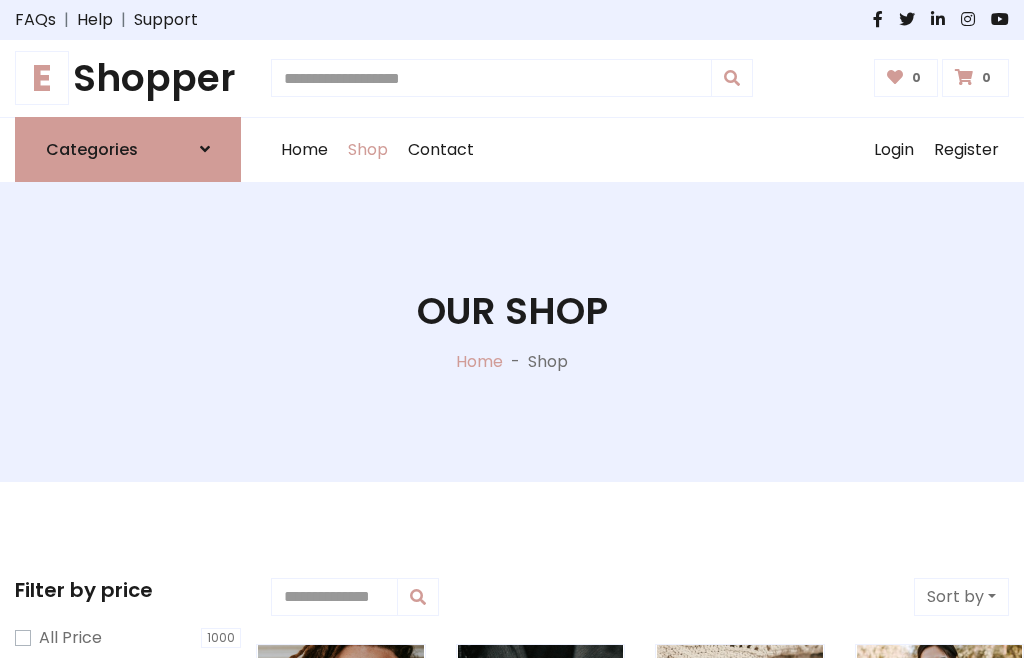 click on "E Shopper" at bounding box center [128, 78] 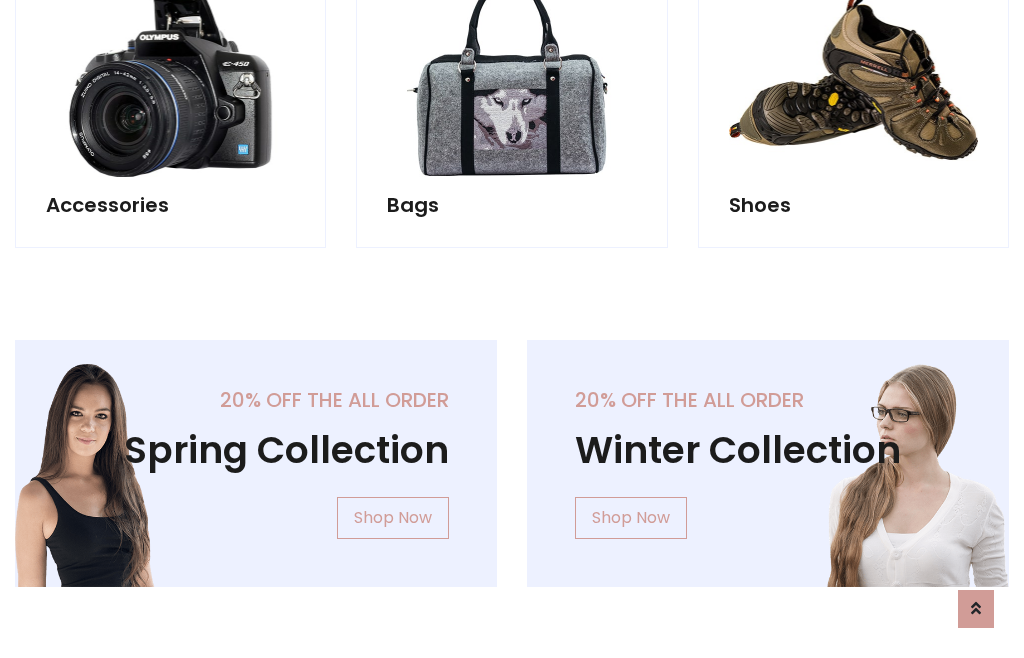 scroll, scrollTop: 1943, scrollLeft: 0, axis: vertical 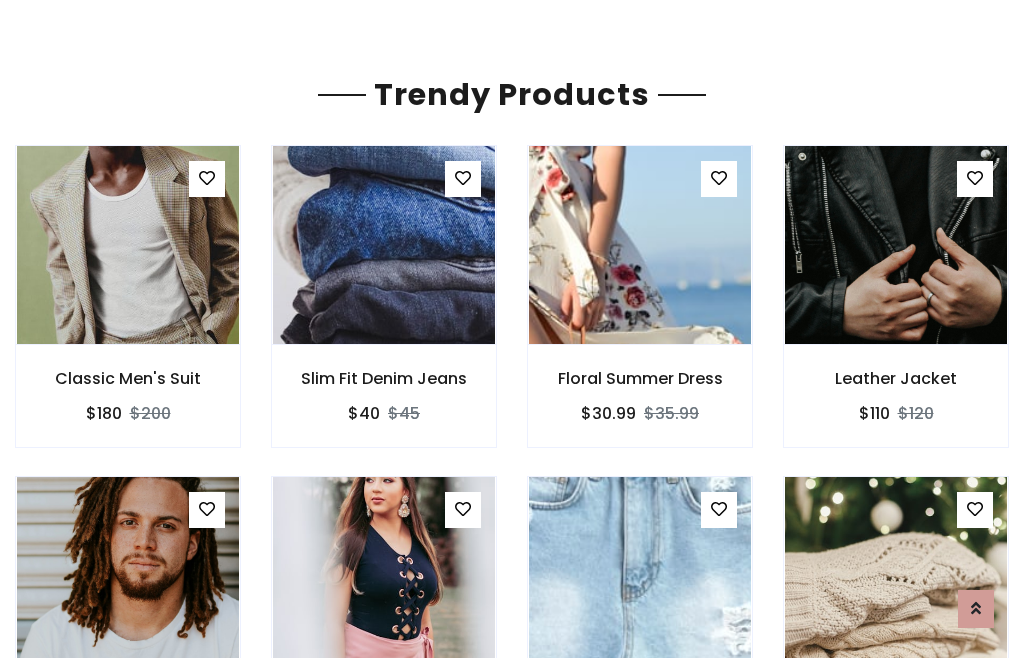 click on "Shop" at bounding box center (368, -1793) 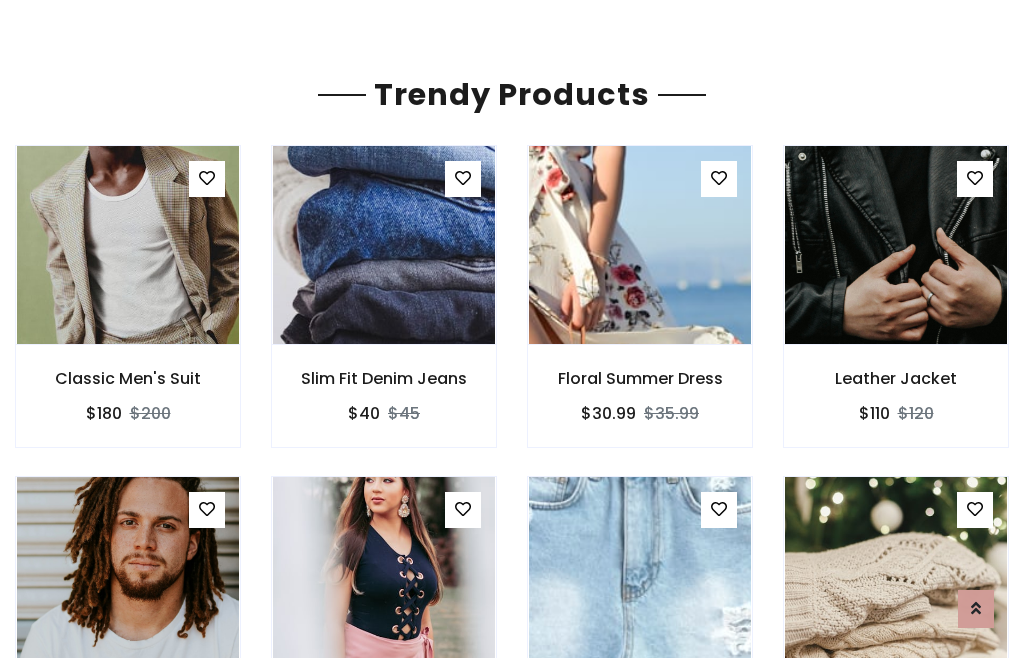 scroll, scrollTop: 0, scrollLeft: 0, axis: both 